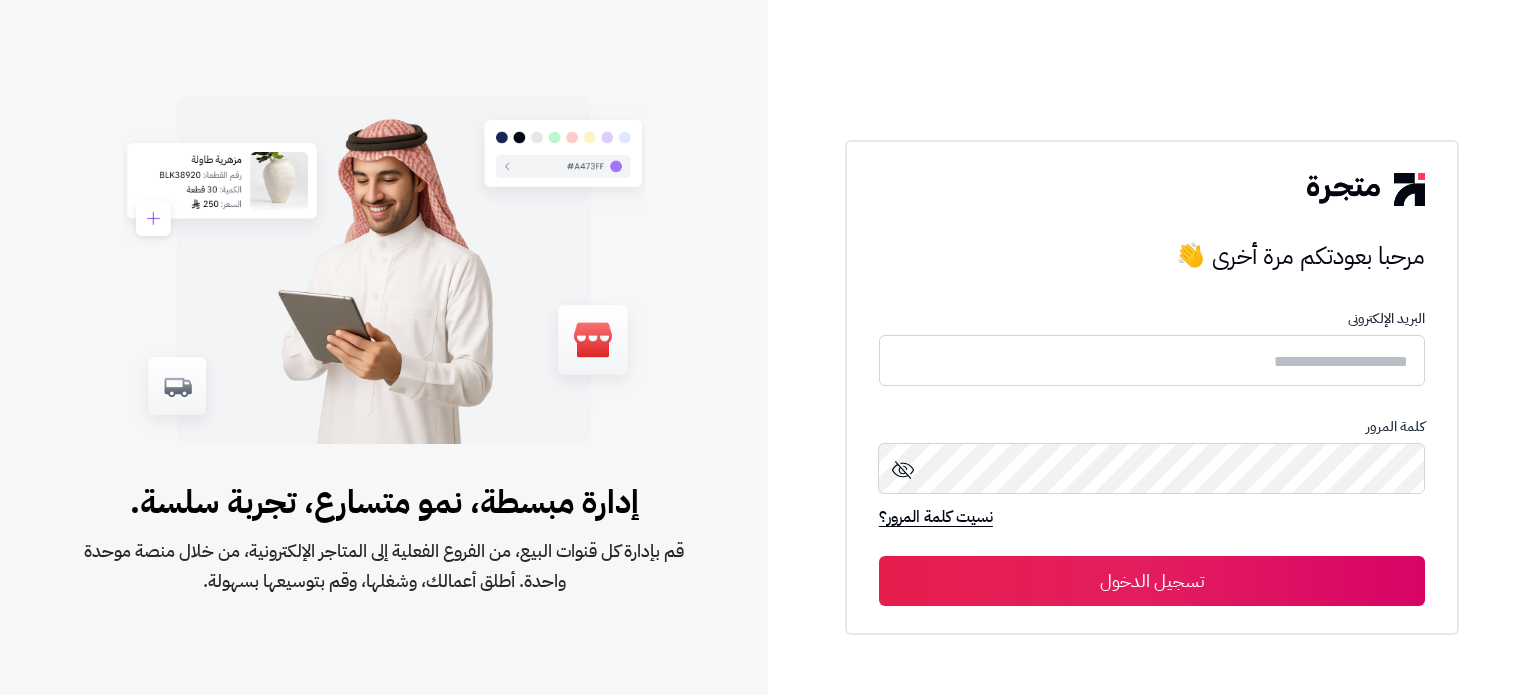 scroll, scrollTop: 0, scrollLeft: 0, axis: both 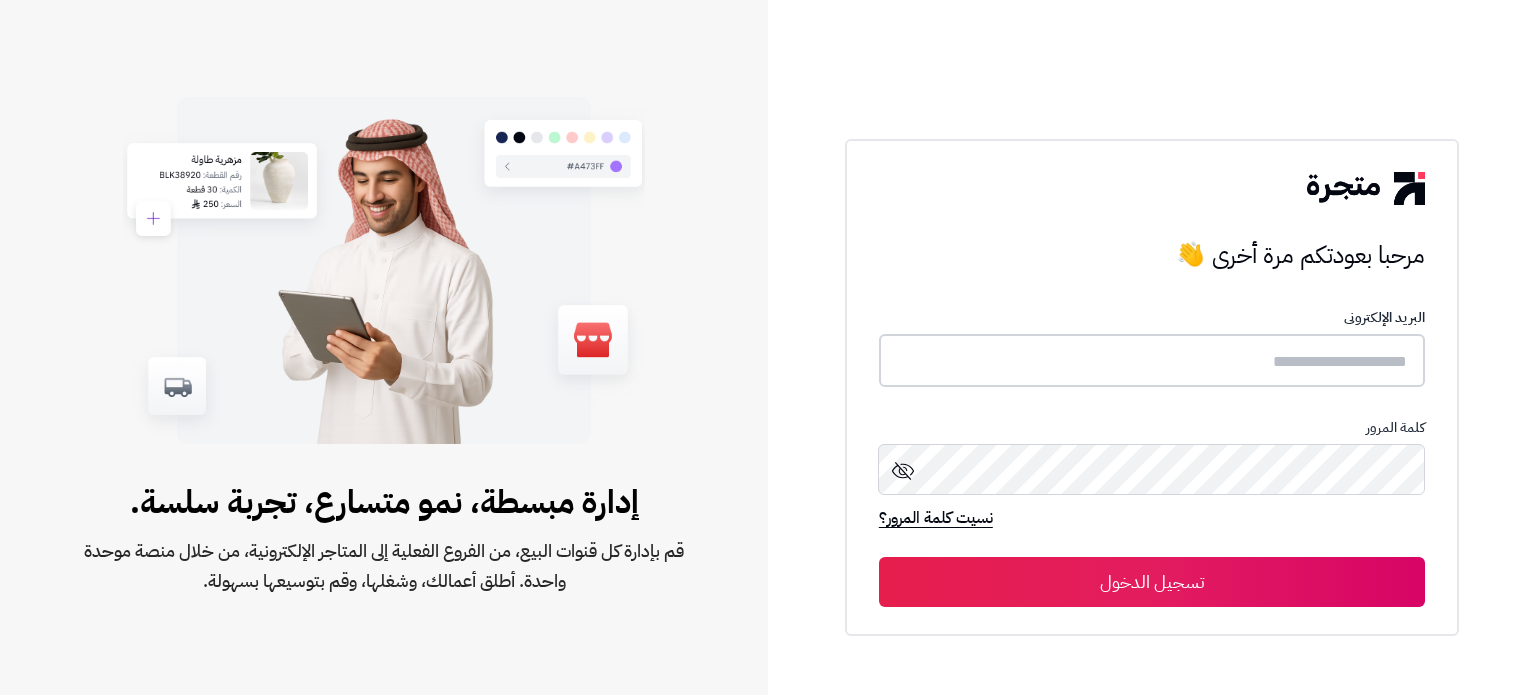 type on "**********" 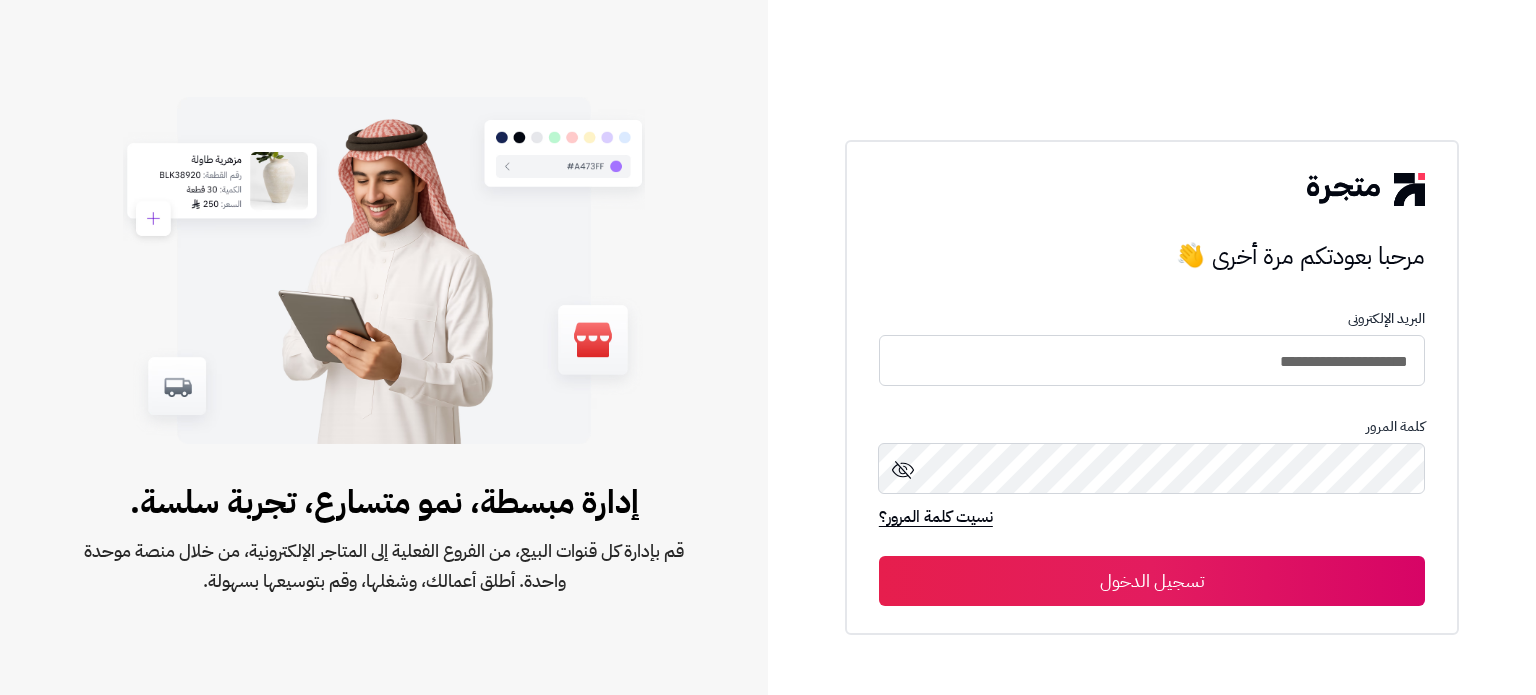 click on "تسجيل الدخول" at bounding box center (1152, 581) 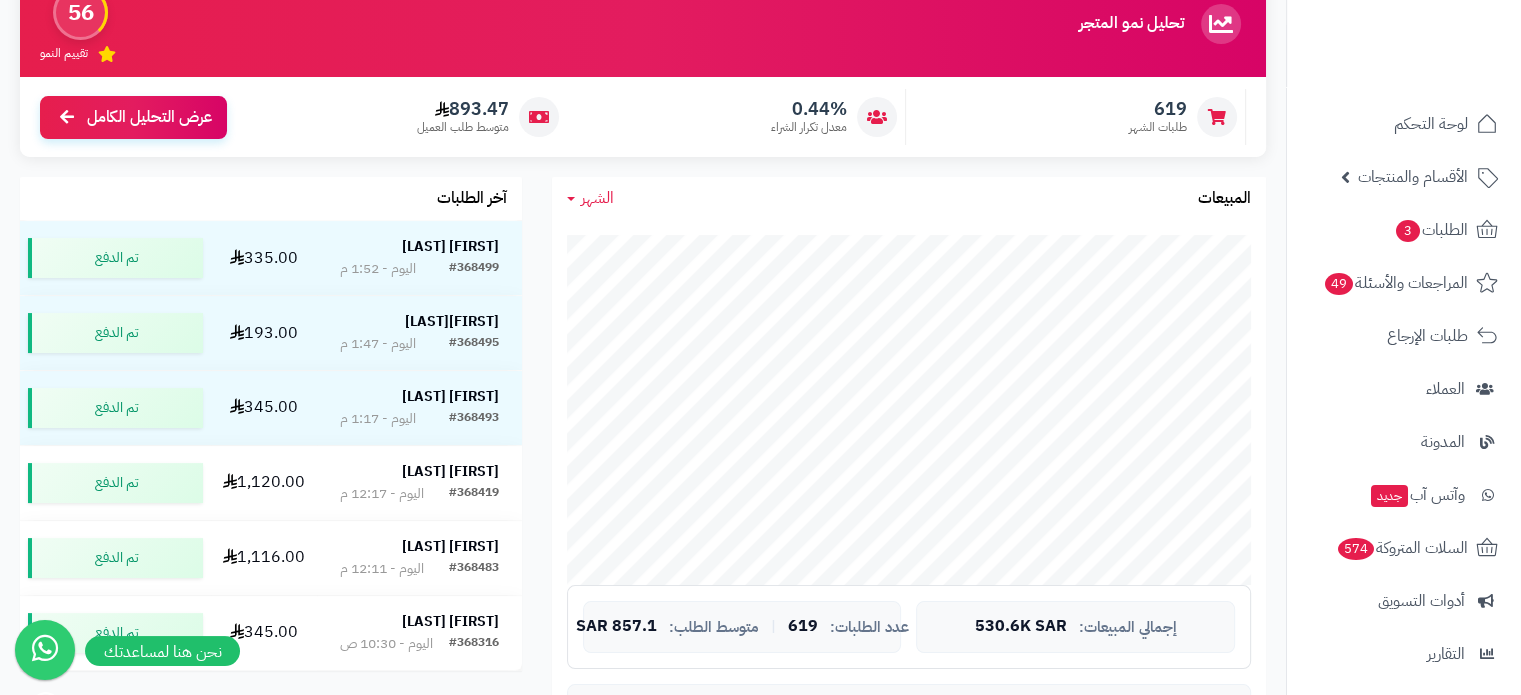 scroll, scrollTop: 208, scrollLeft: 0, axis: vertical 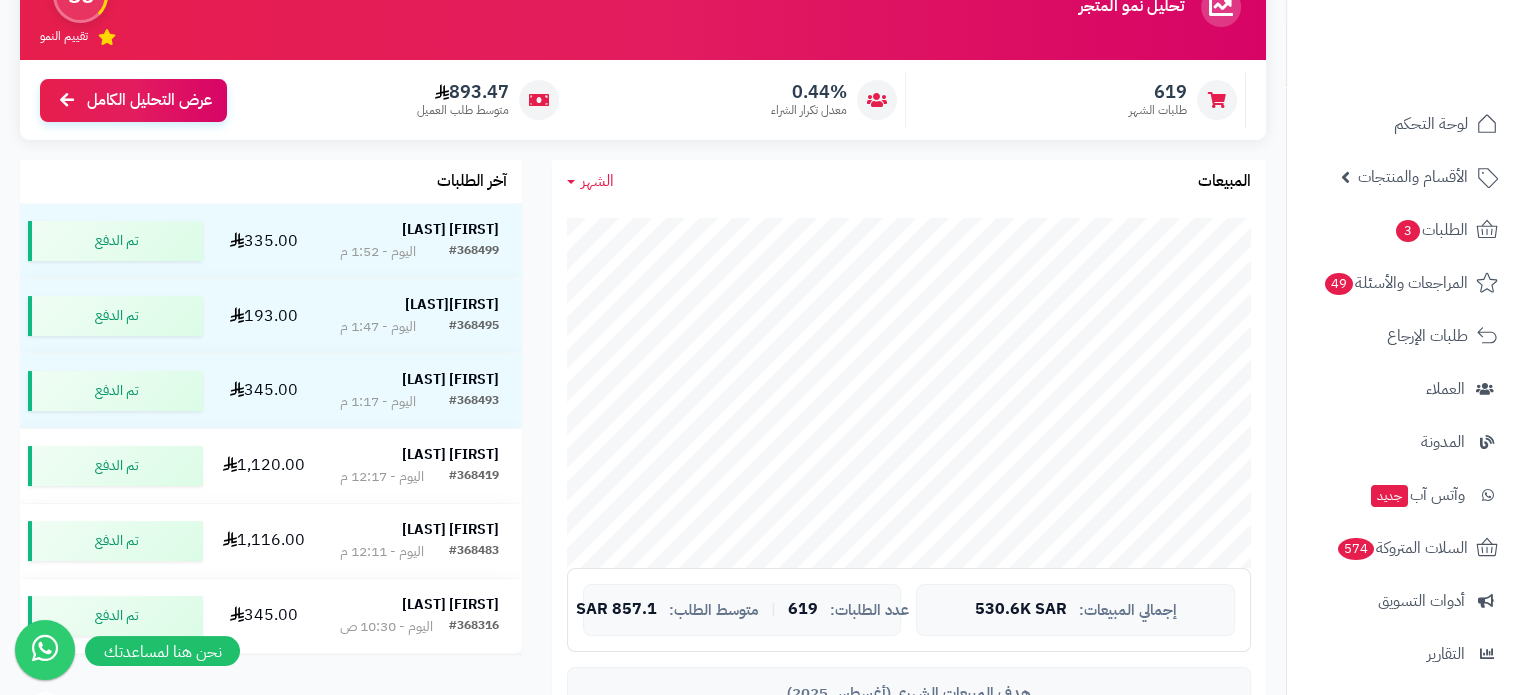 click on "الشهر" at bounding box center (597, 181) 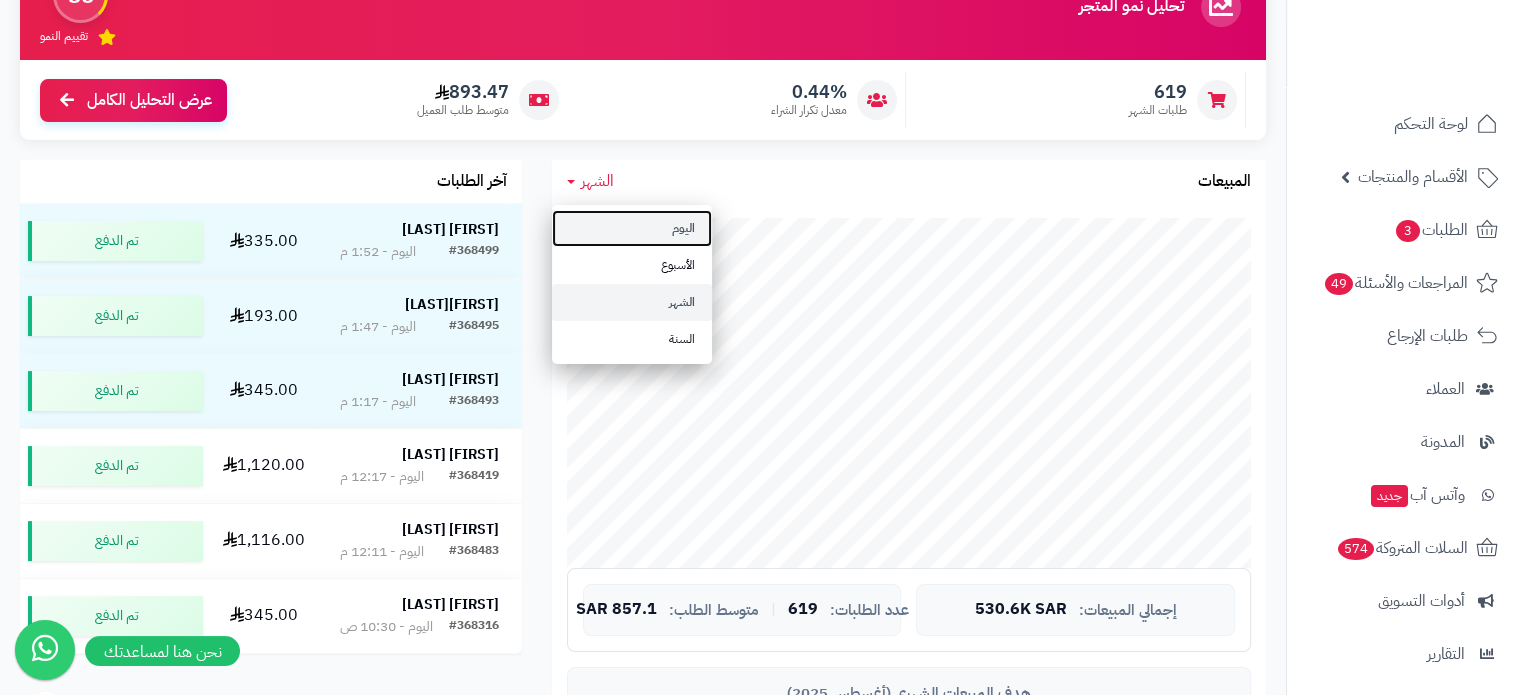 click on "اليوم" at bounding box center (632, 228) 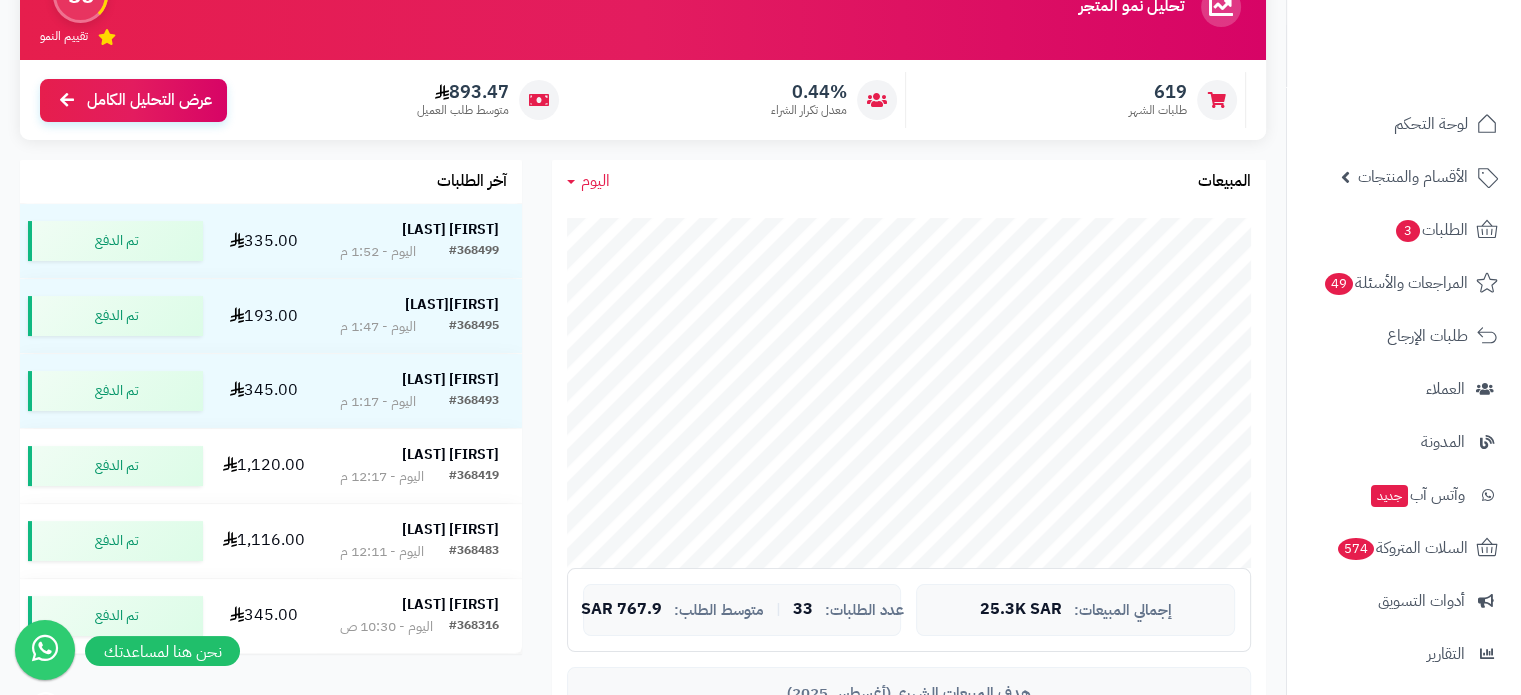 click on "اليوم" at bounding box center (595, 181) 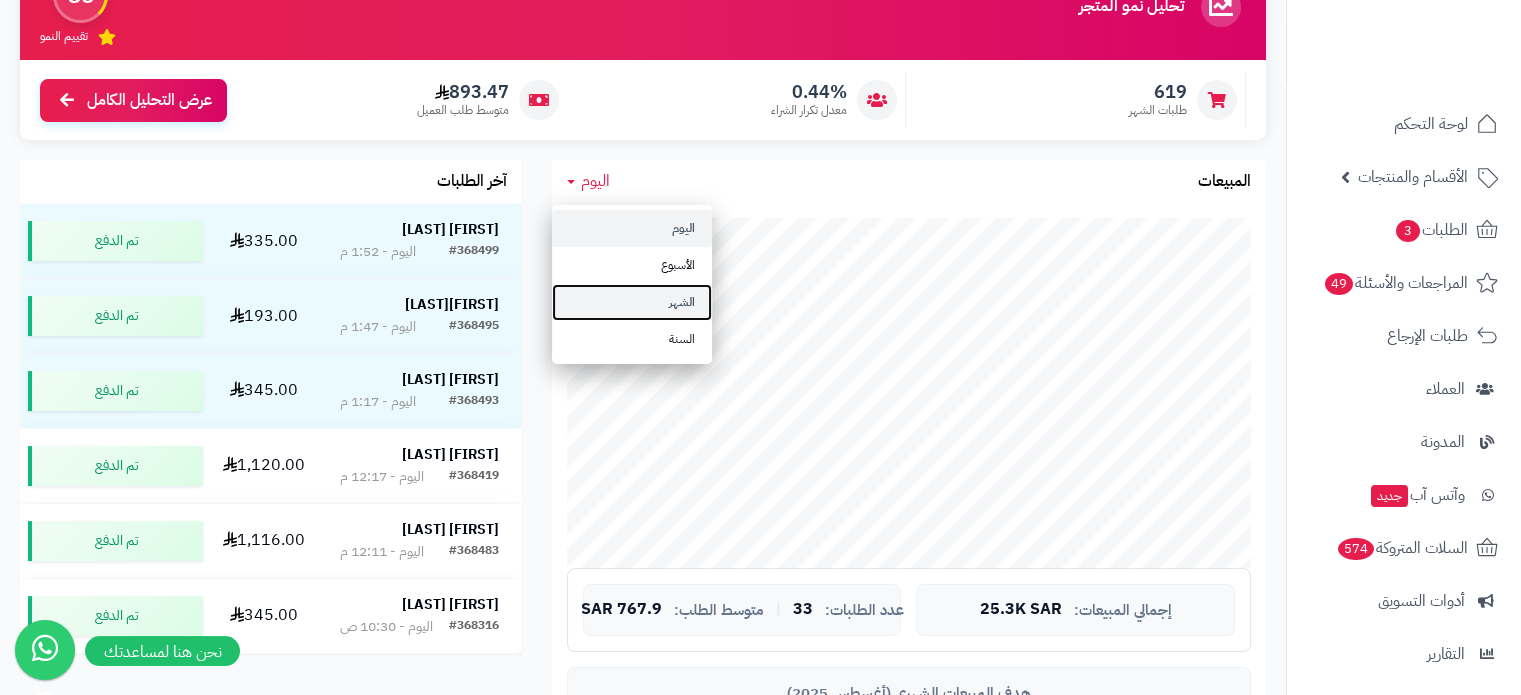 click on "الشهر" at bounding box center (632, 302) 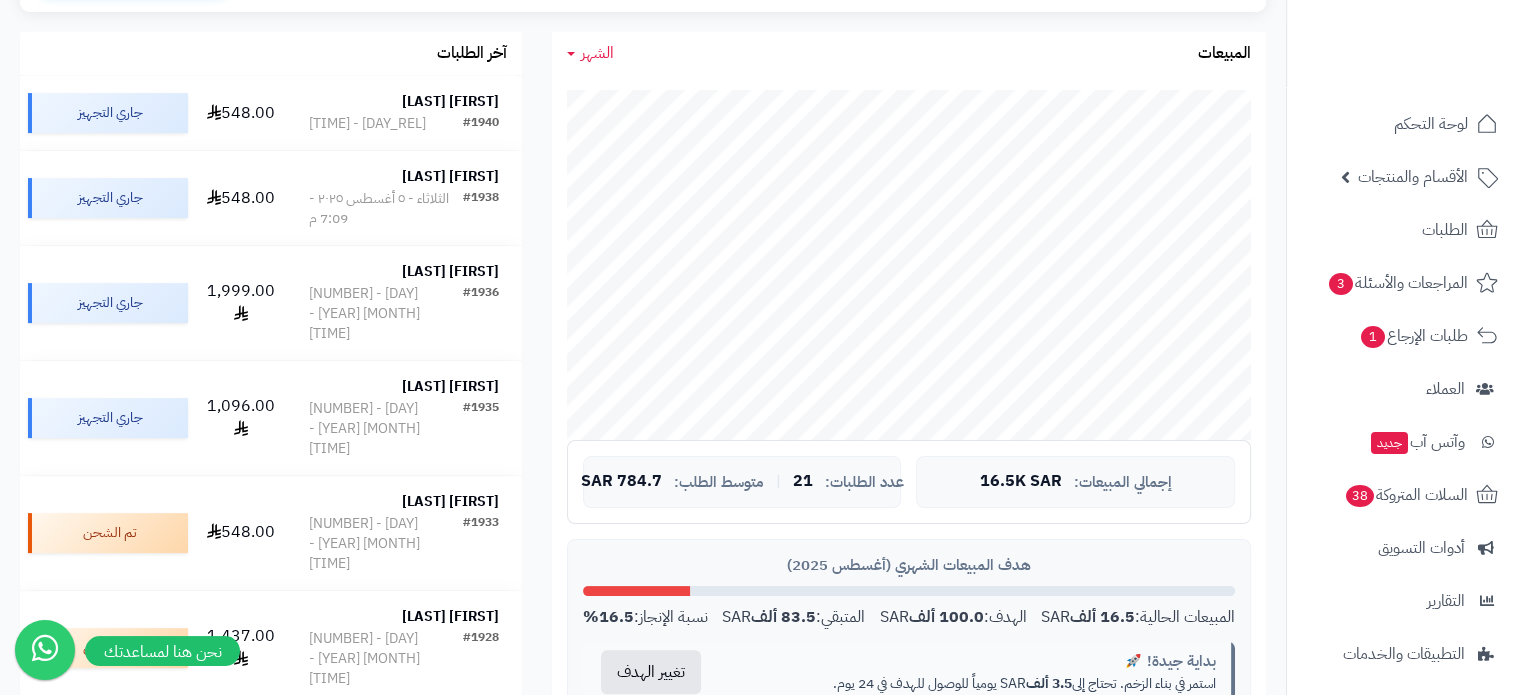scroll, scrollTop: 239, scrollLeft: 0, axis: vertical 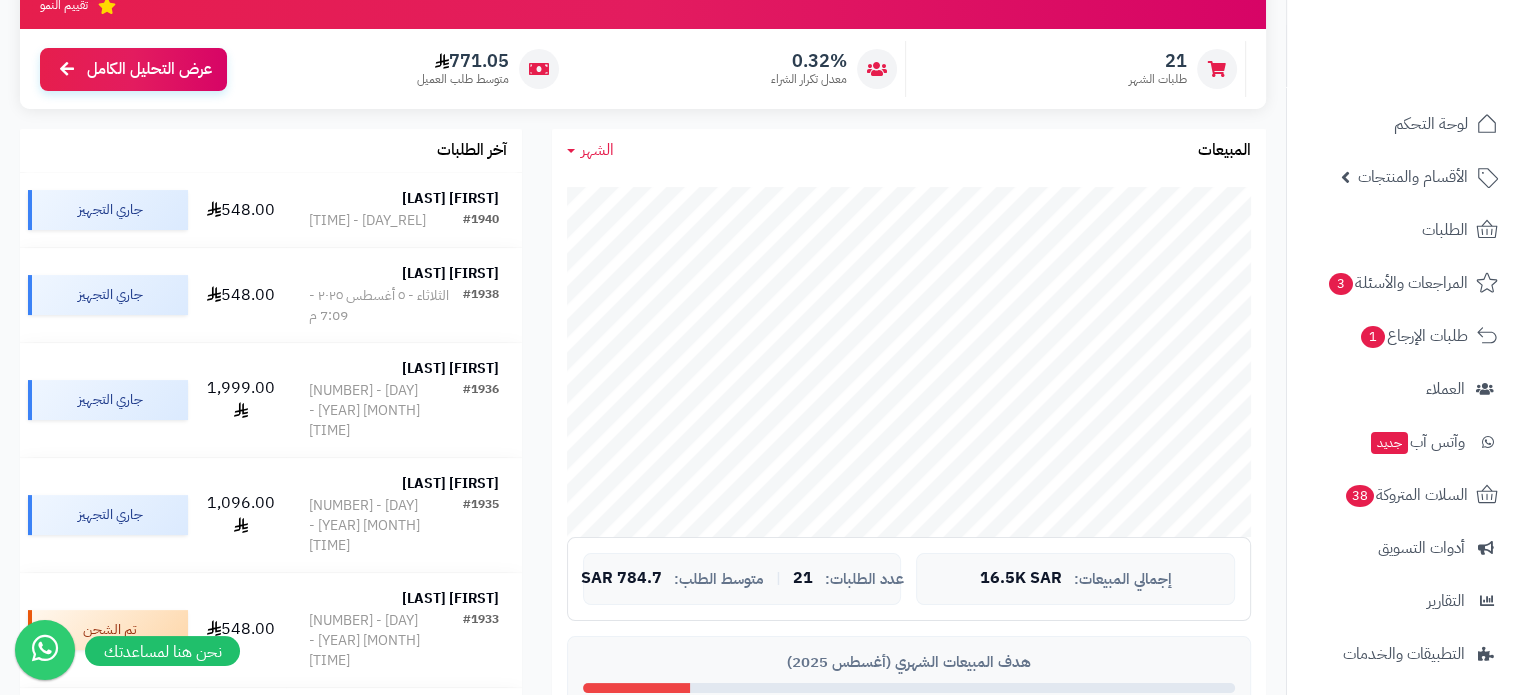 click on "الشهر" at bounding box center [597, 150] 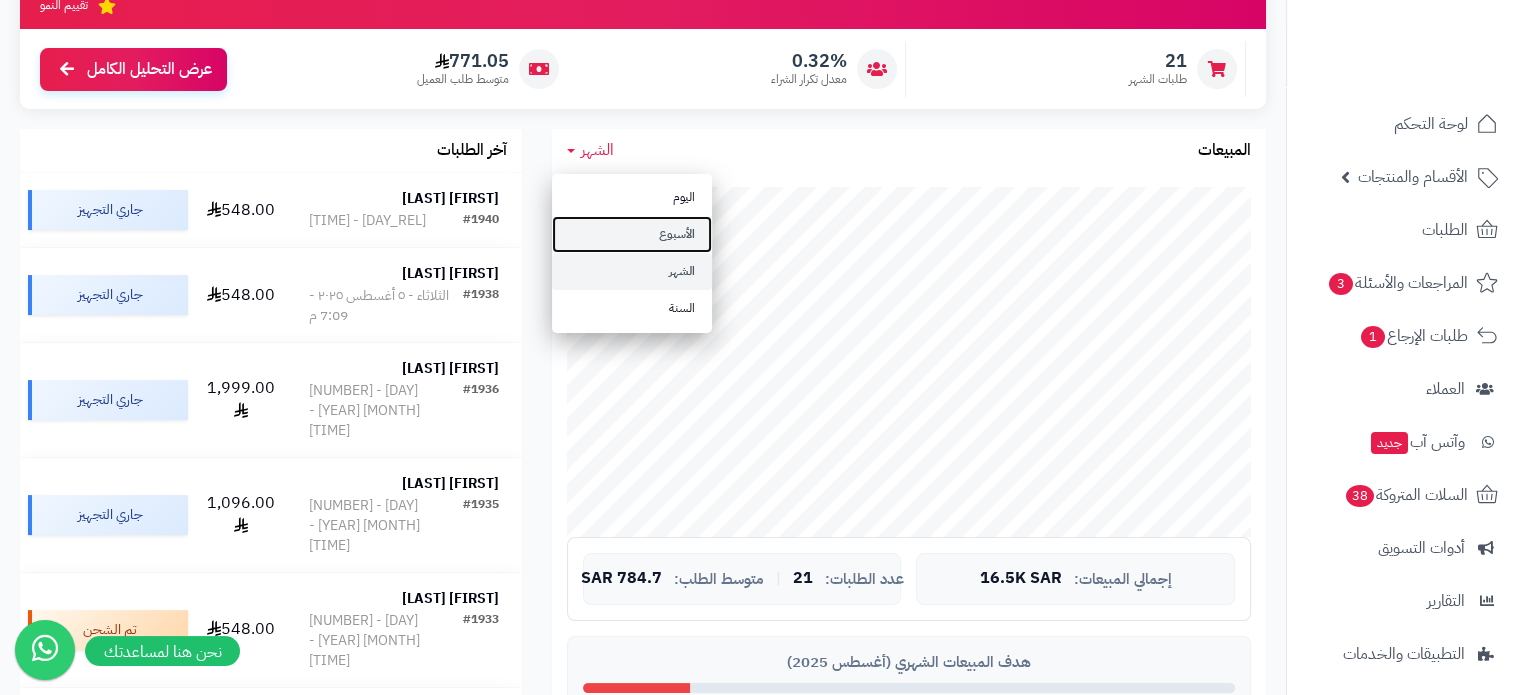 click on "الأسبوع" at bounding box center [632, 234] 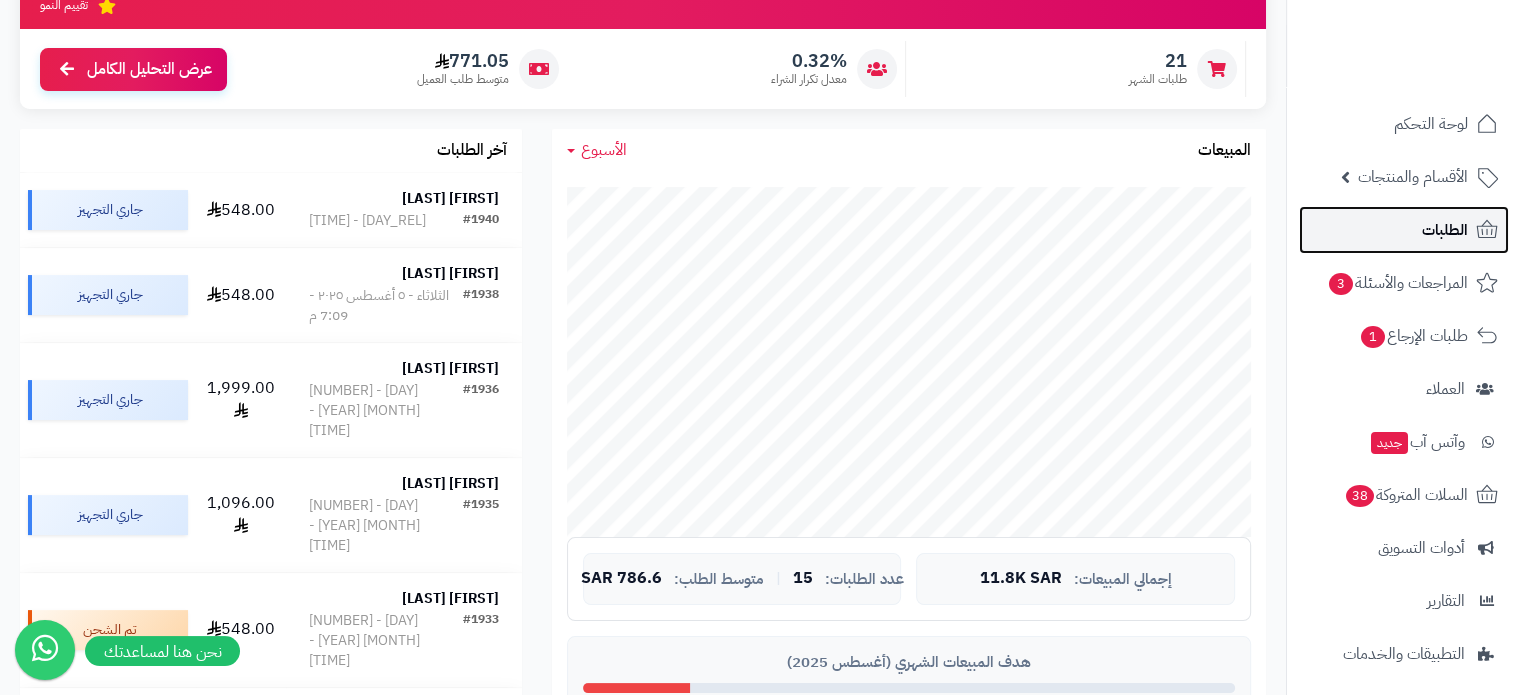 click on "الطلبات" at bounding box center [1445, 230] 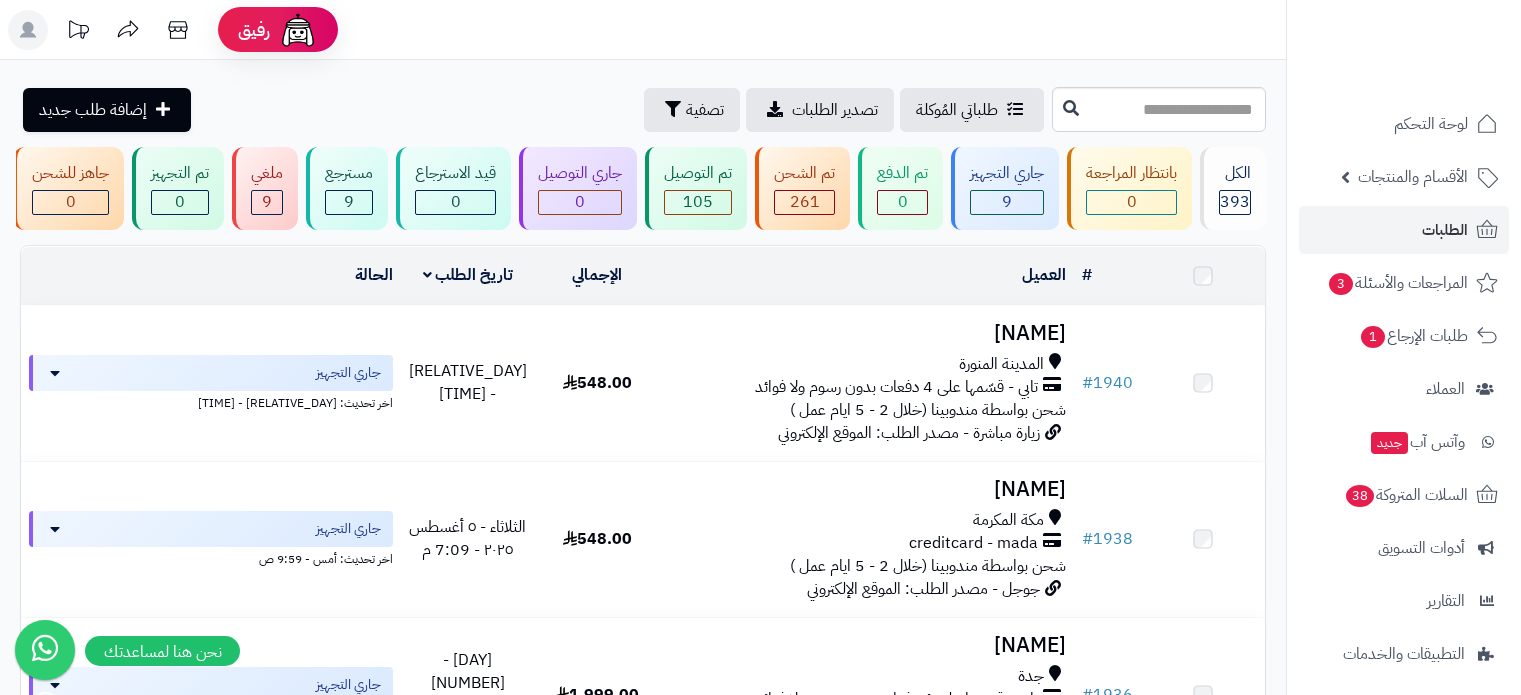 scroll, scrollTop: 0, scrollLeft: 0, axis: both 